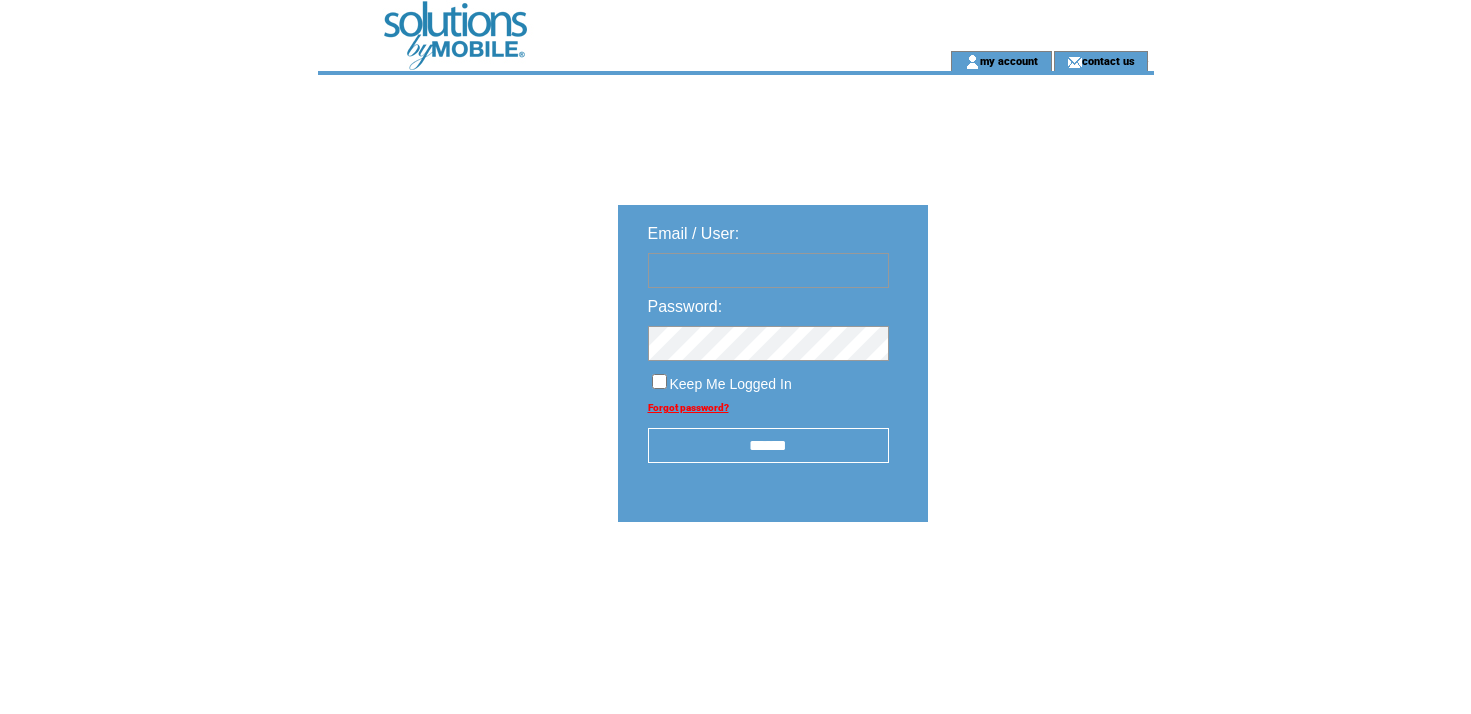 scroll, scrollTop: 0, scrollLeft: 0, axis: both 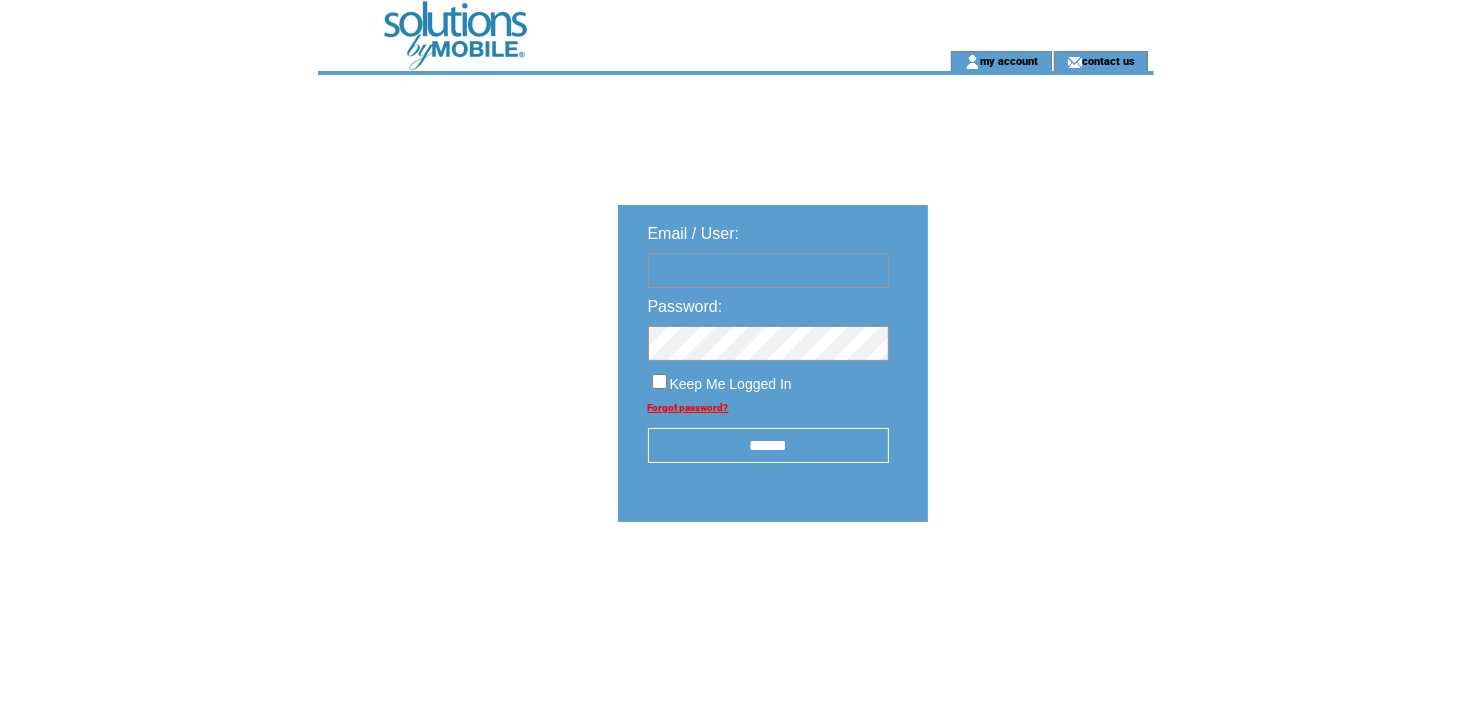 type on "**********" 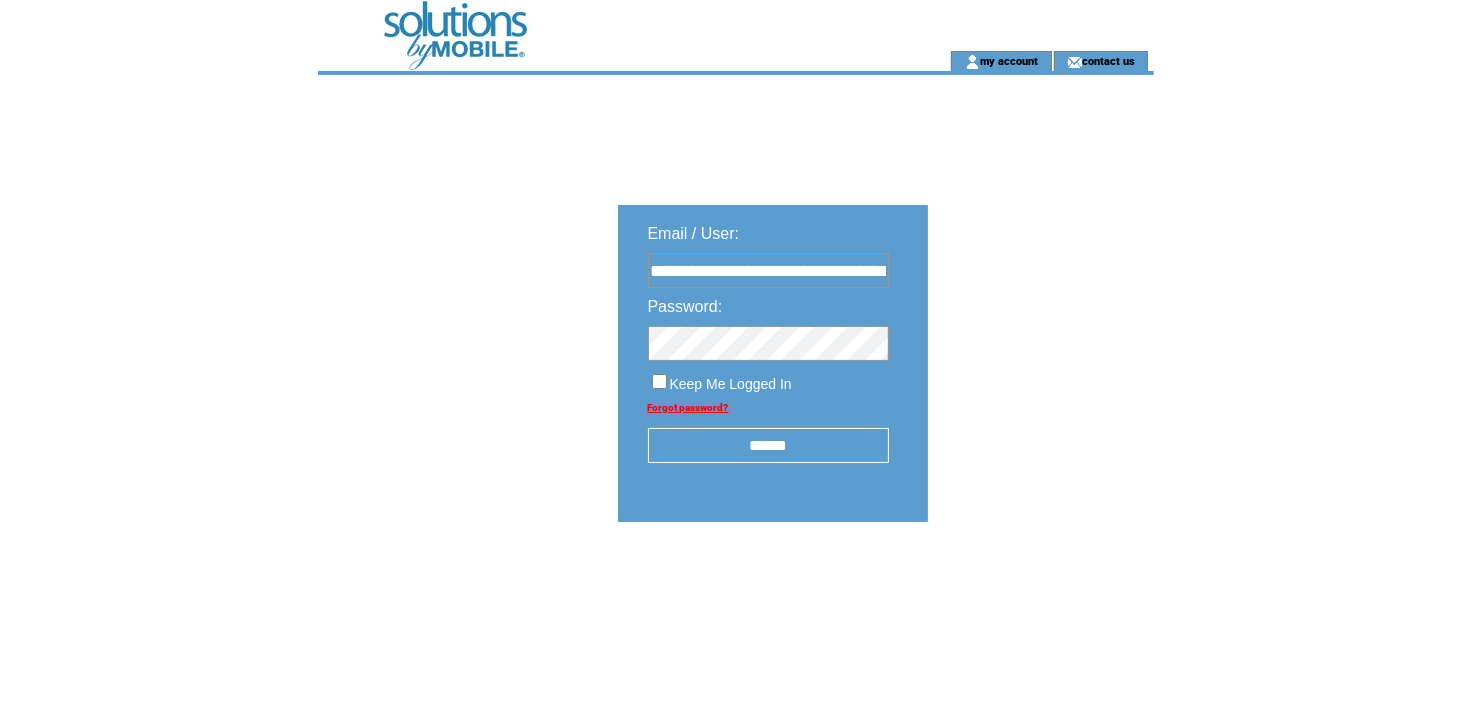 click on "******" at bounding box center (768, 445) 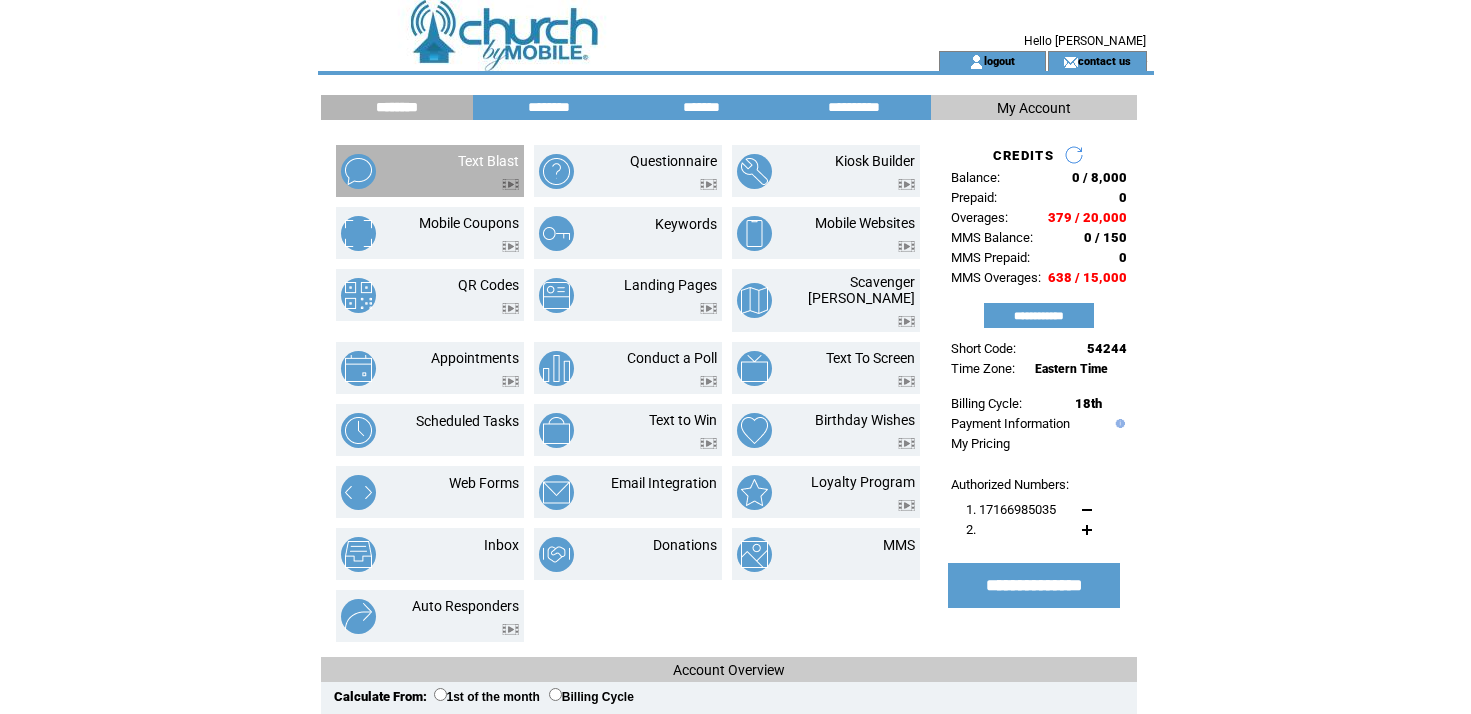 scroll, scrollTop: 0, scrollLeft: 0, axis: both 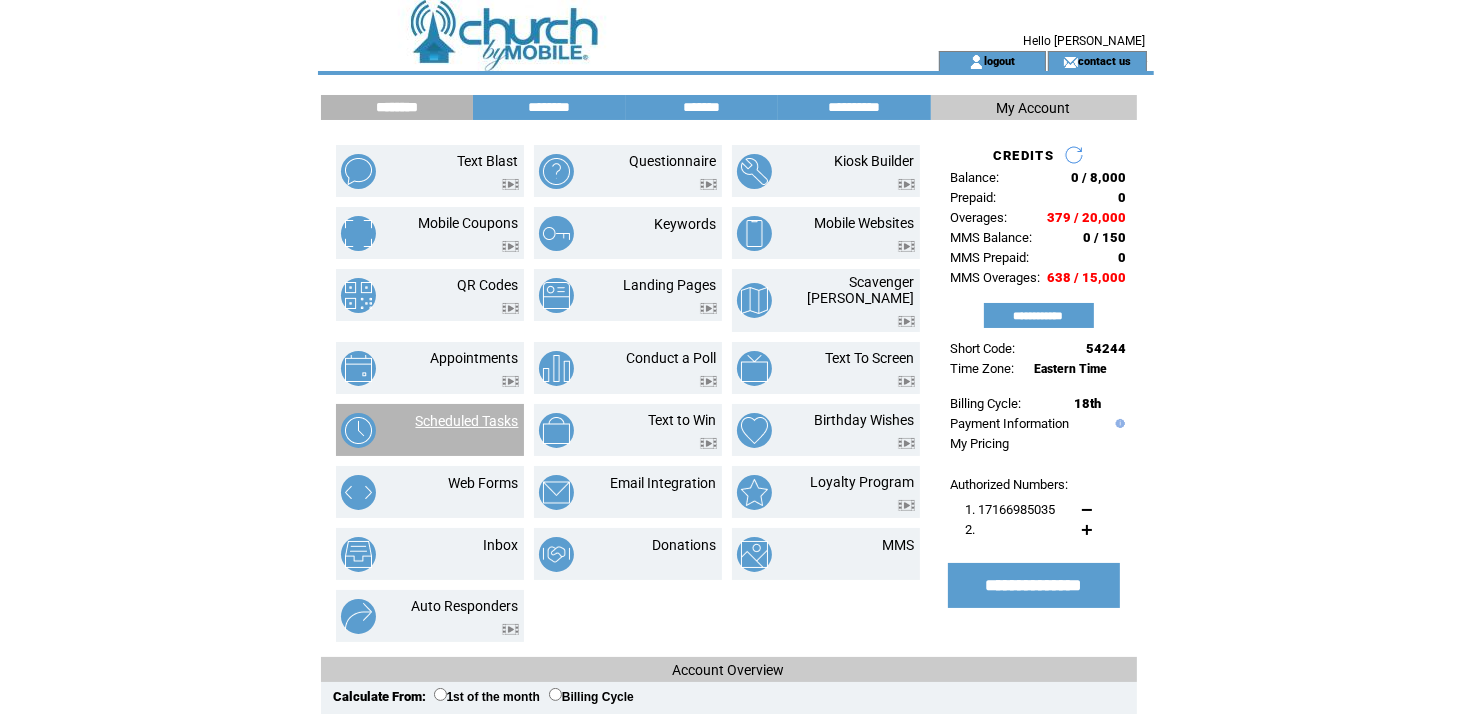 click on "Scheduled Tasks" at bounding box center (467, 421) 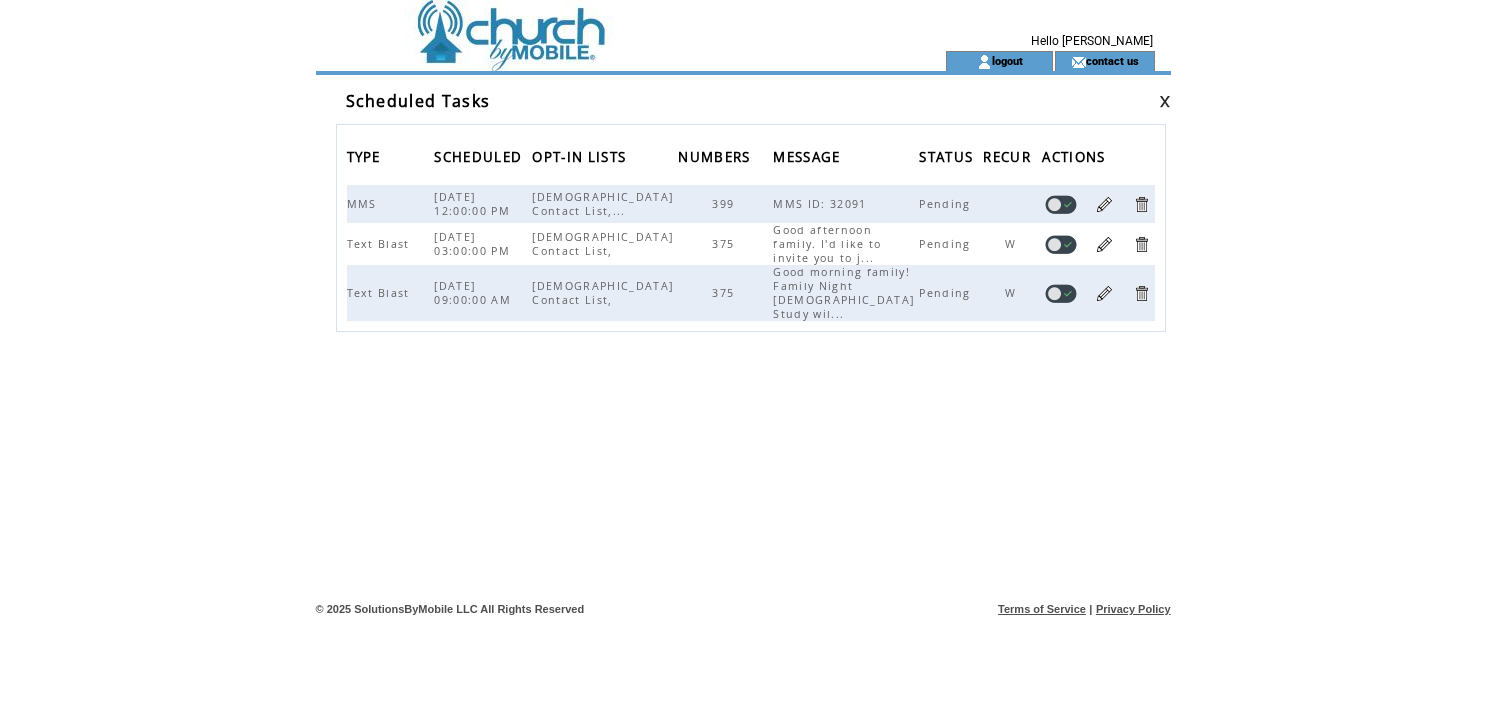 scroll, scrollTop: 0, scrollLeft: 0, axis: both 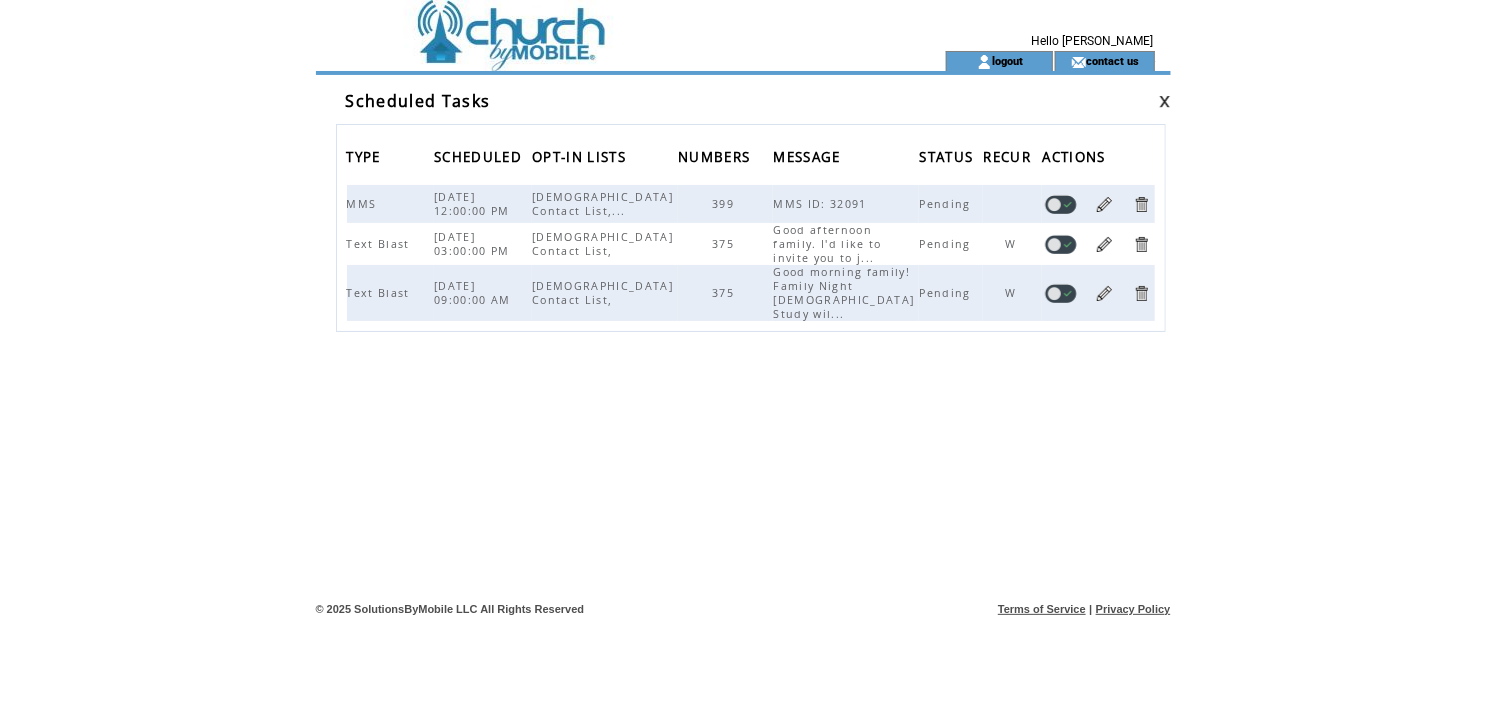 click at bounding box center (1104, 204) 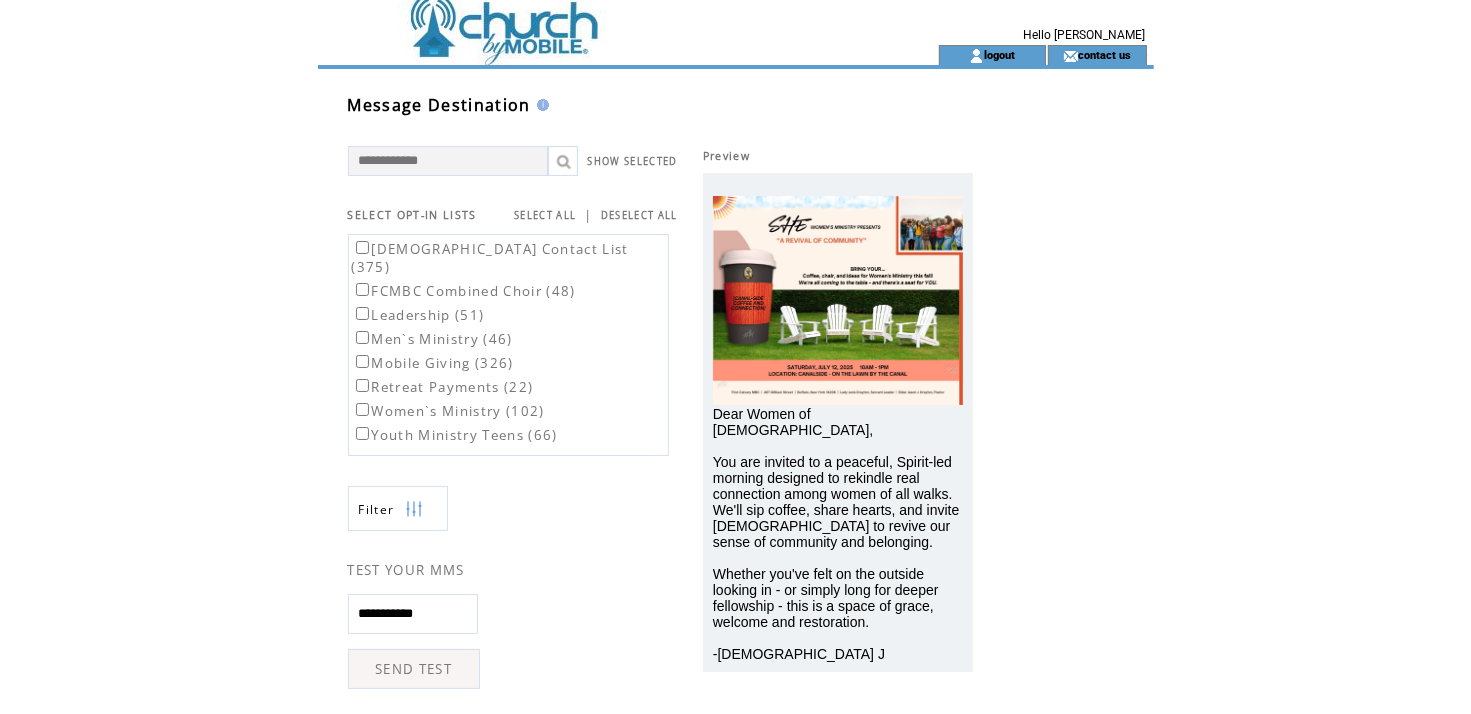 scroll, scrollTop: 0, scrollLeft: 0, axis: both 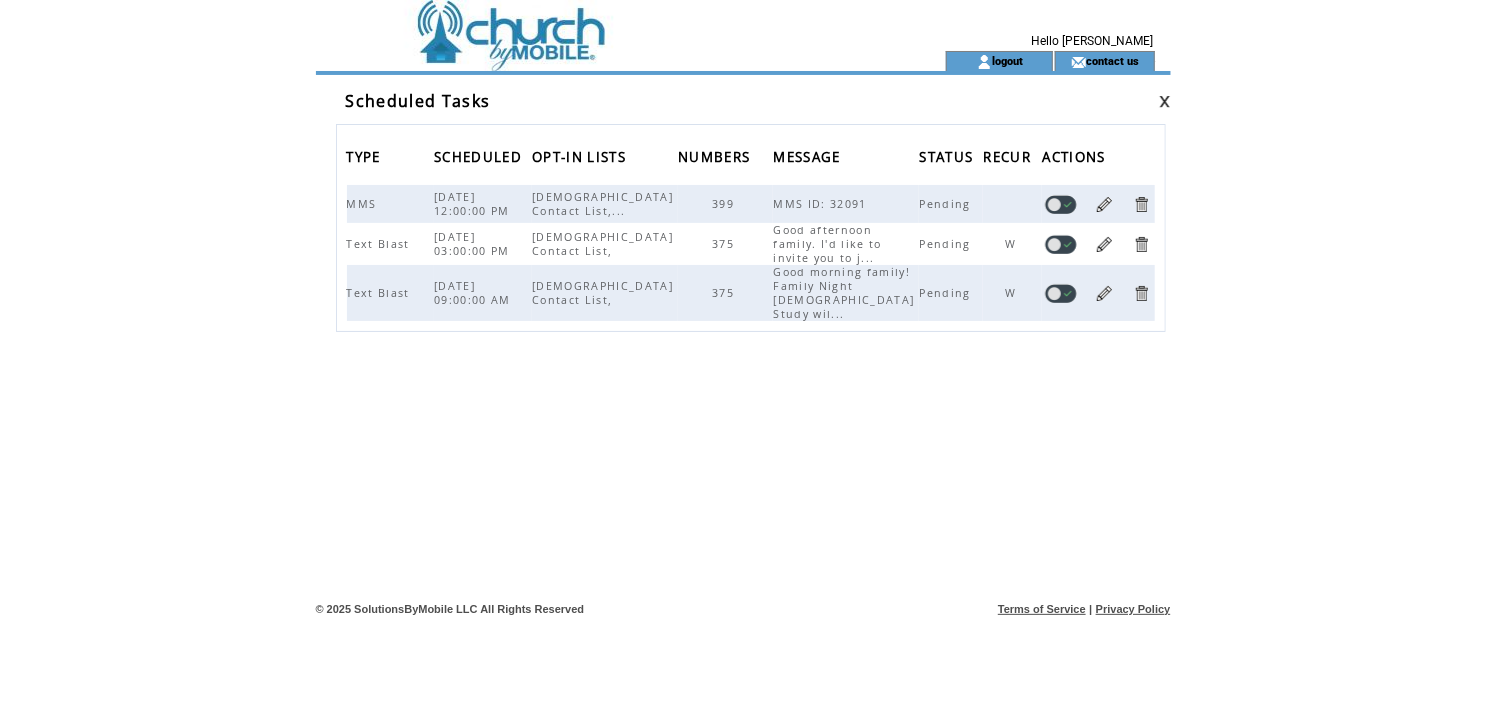 click at bounding box center (599, 25) 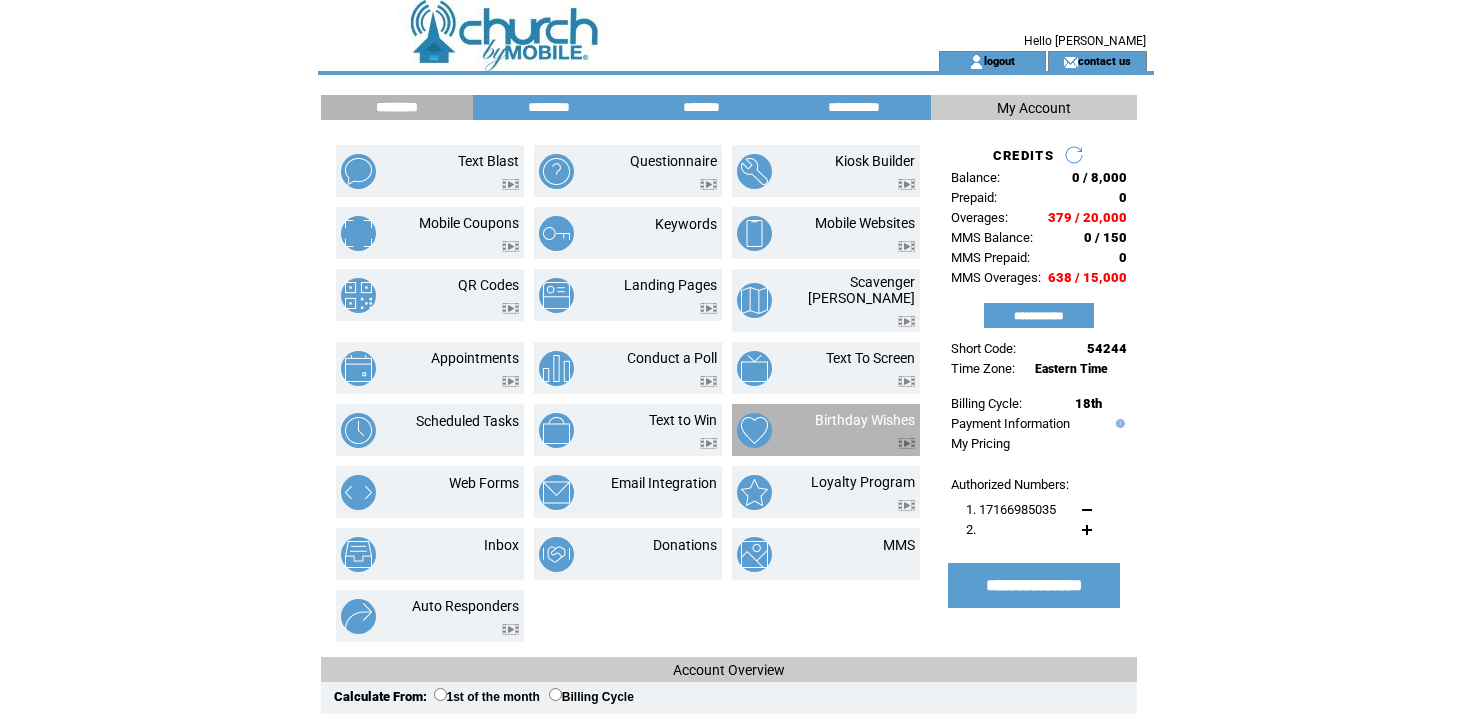 scroll, scrollTop: 0, scrollLeft: 0, axis: both 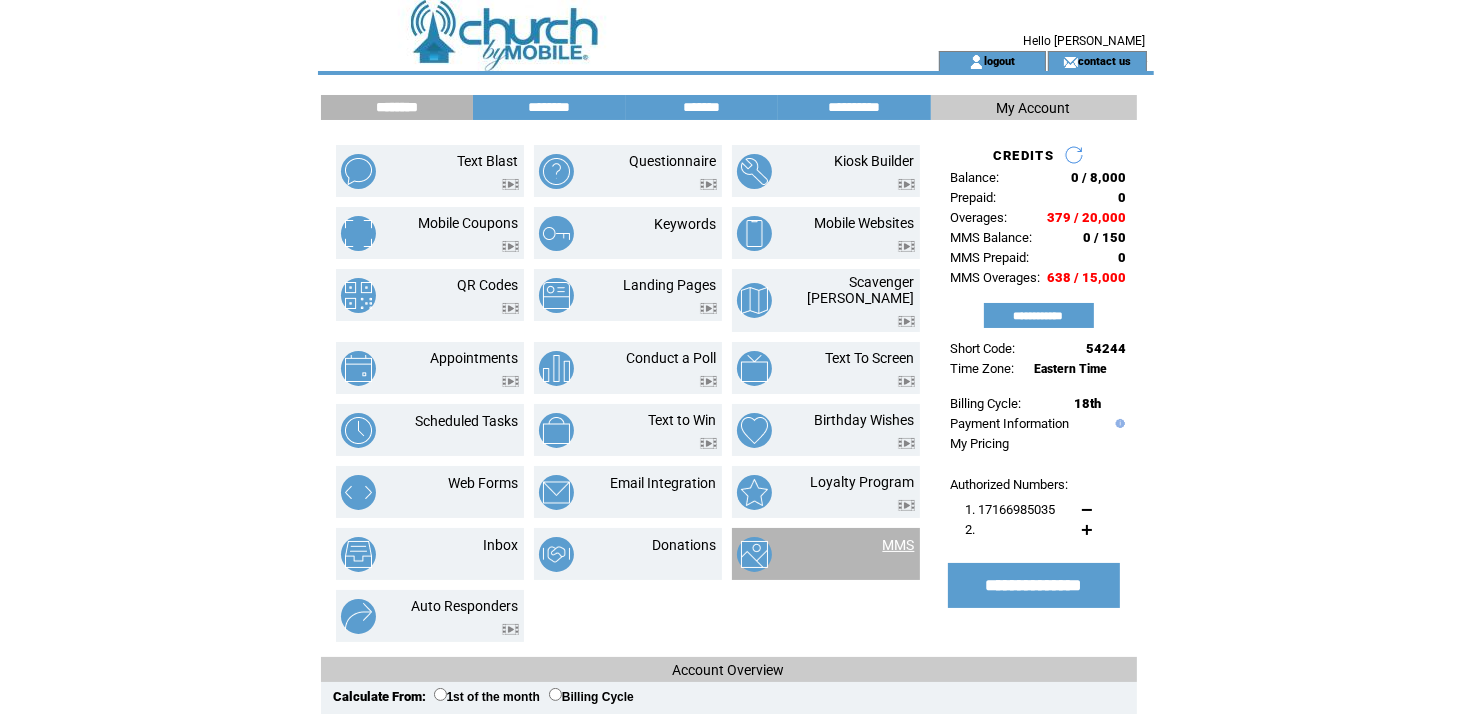 click on "MMS" at bounding box center (899, 545) 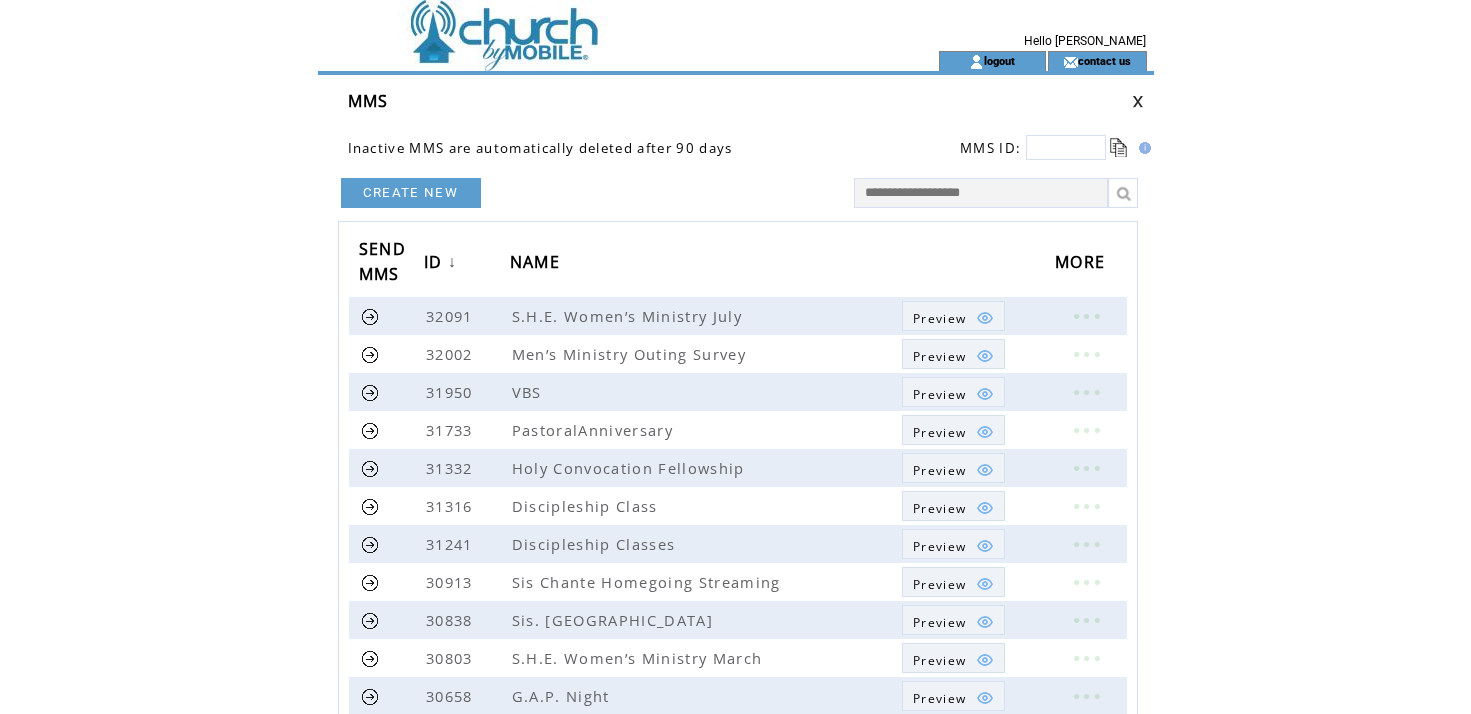scroll, scrollTop: 0, scrollLeft: 0, axis: both 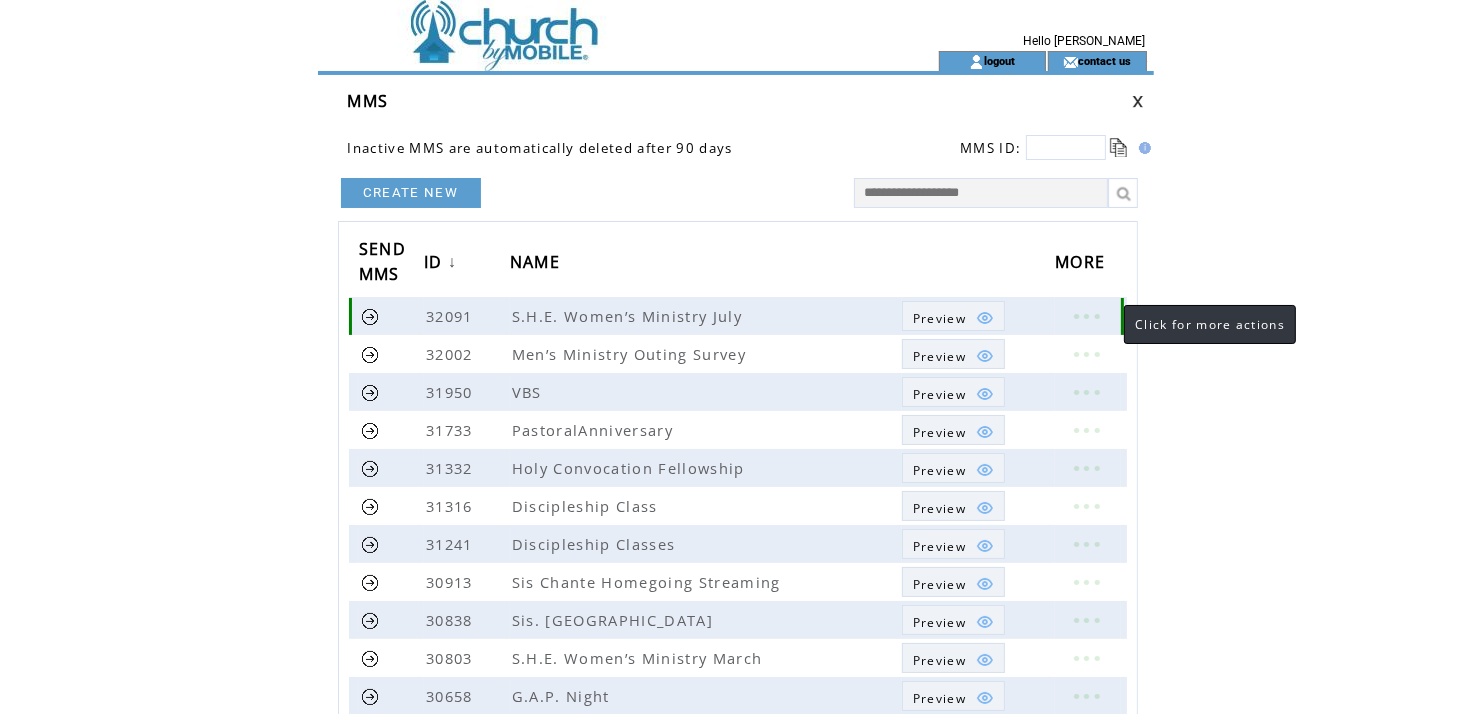 click at bounding box center [1086, 316] 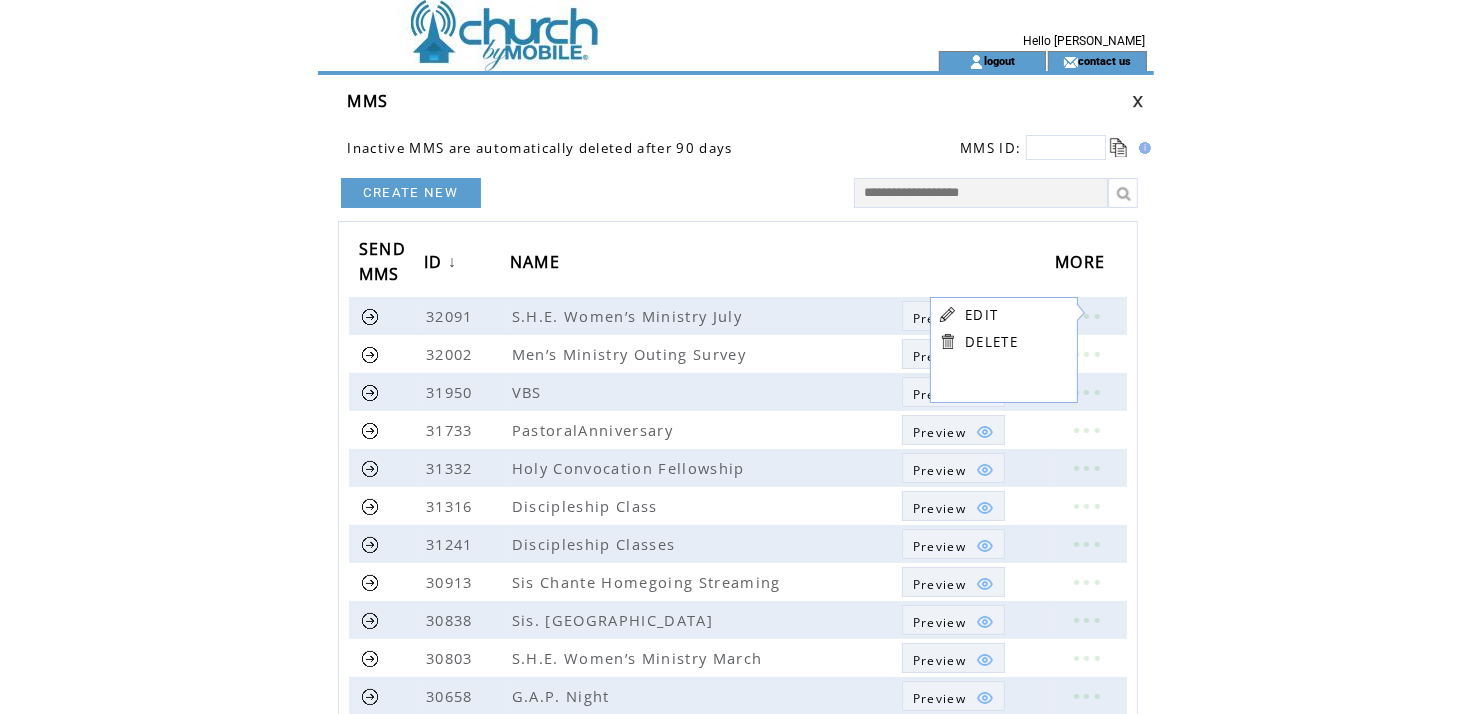 click on "EDIT" at bounding box center [981, 315] 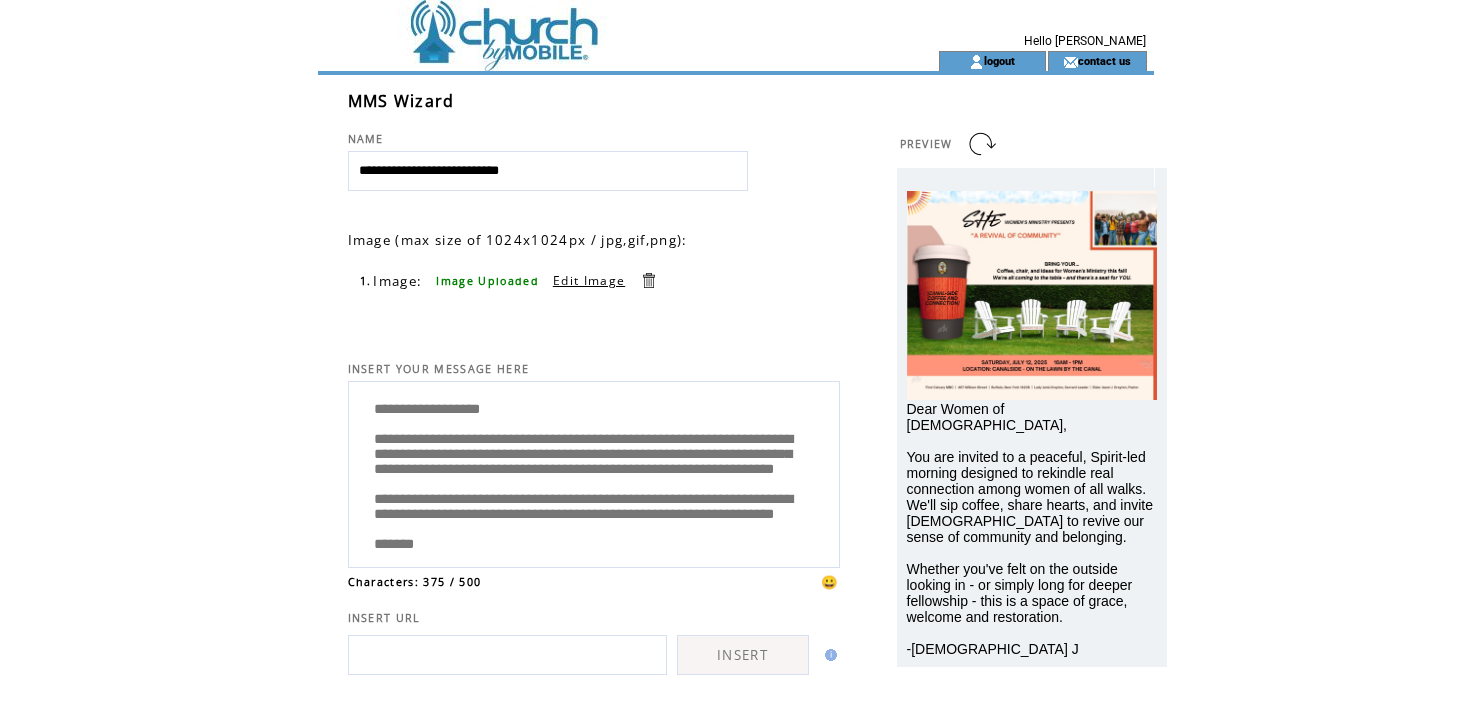 scroll, scrollTop: 0, scrollLeft: 0, axis: both 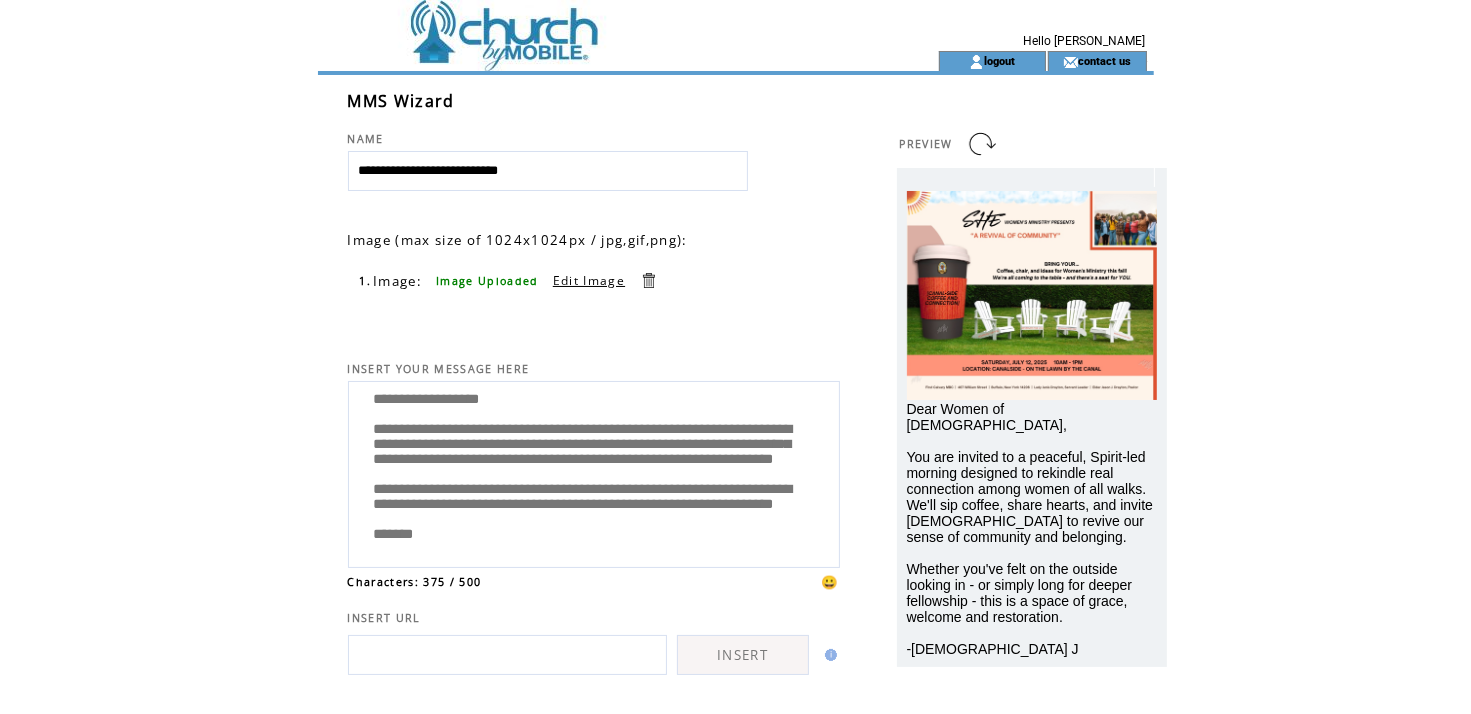click on "**********" at bounding box center (594, 472) 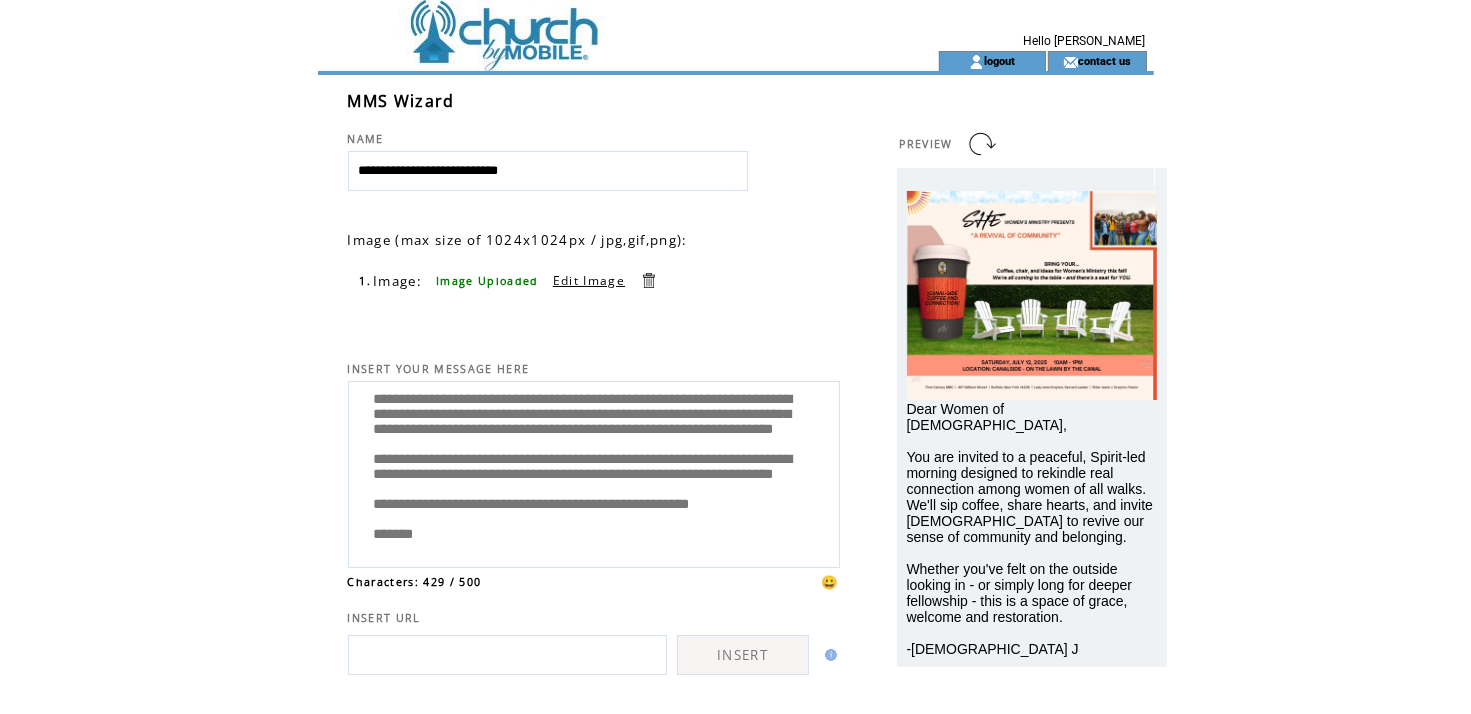 scroll, scrollTop: 125, scrollLeft: 0, axis: vertical 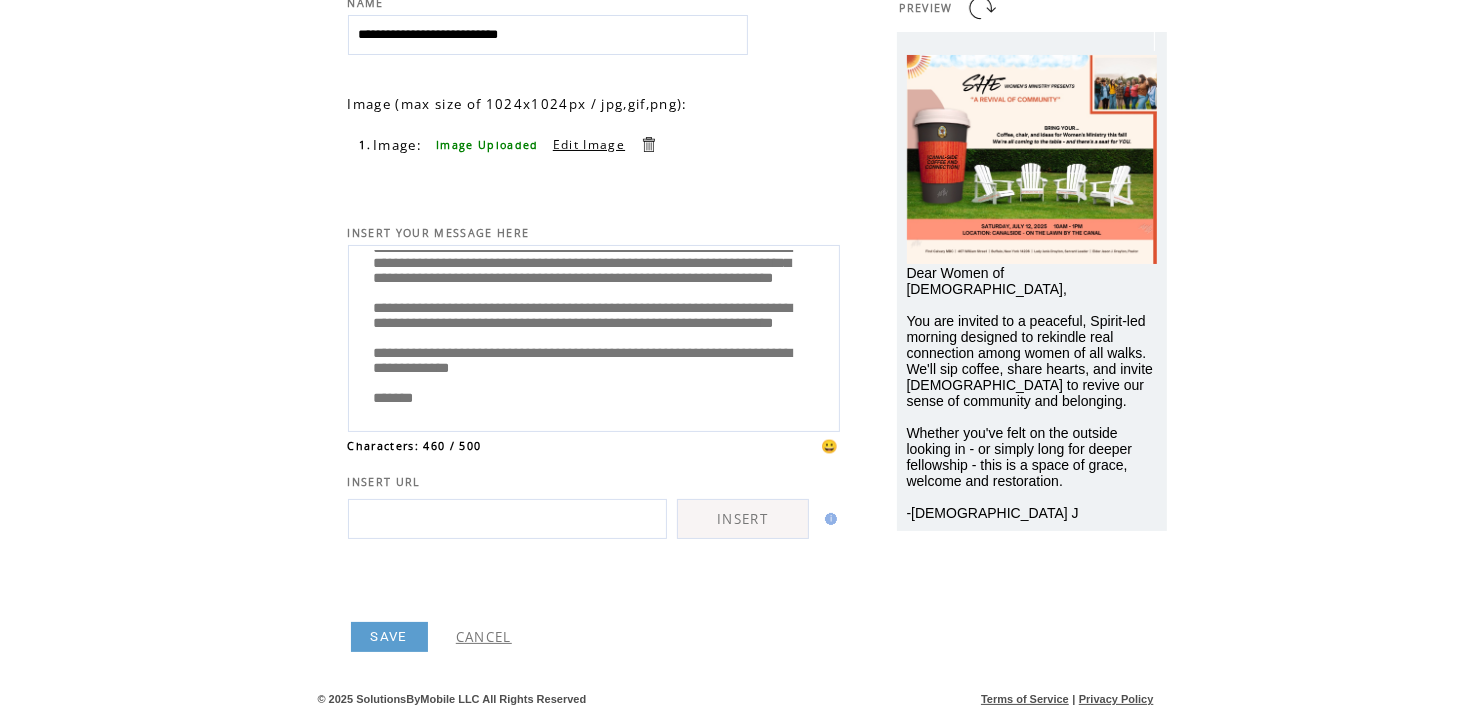 type on "**********" 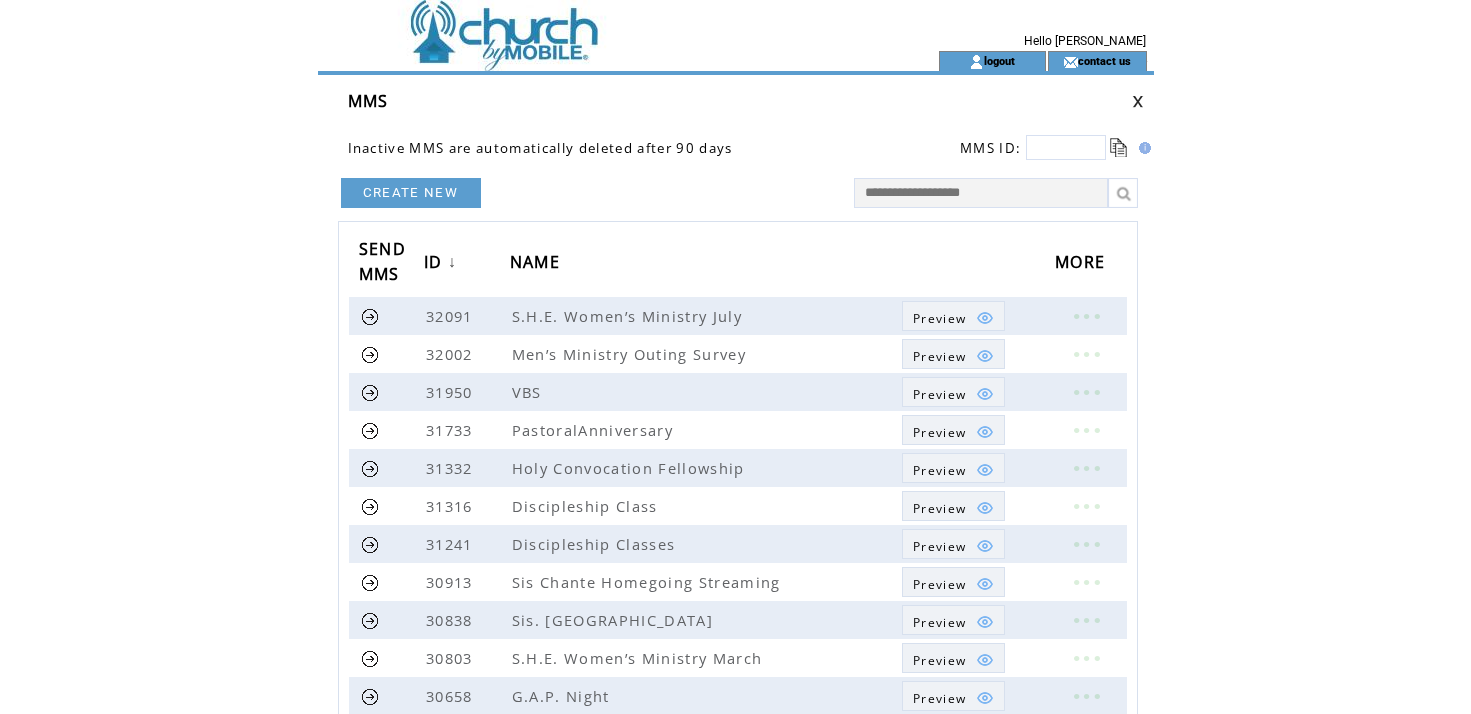 scroll, scrollTop: 0, scrollLeft: 0, axis: both 